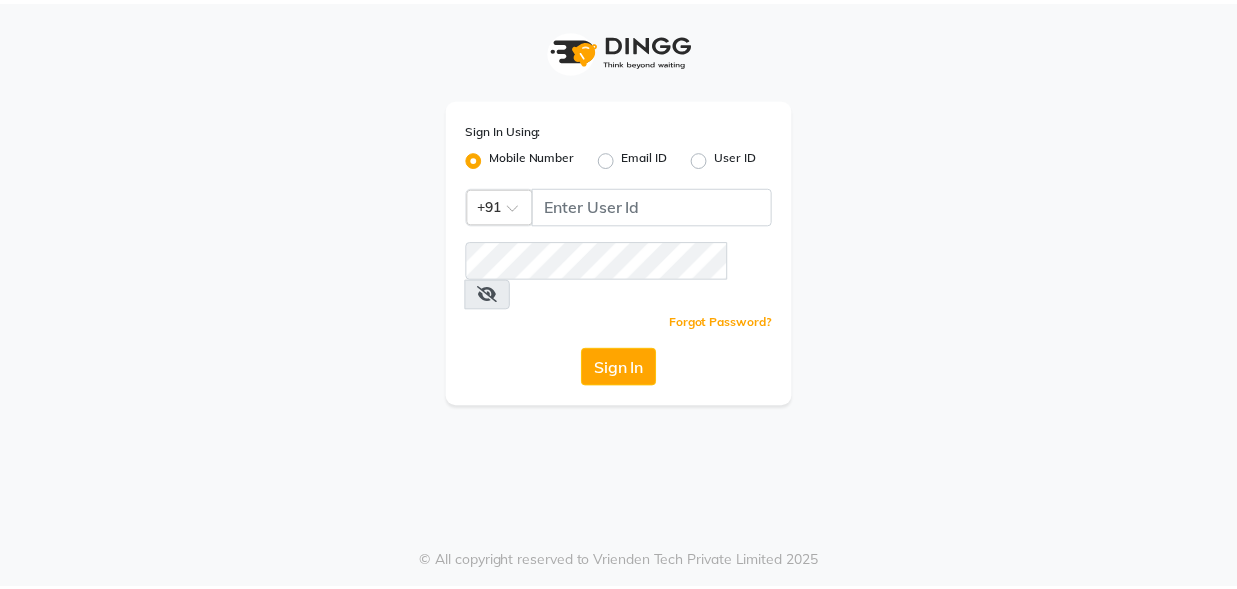 scroll, scrollTop: 0, scrollLeft: 0, axis: both 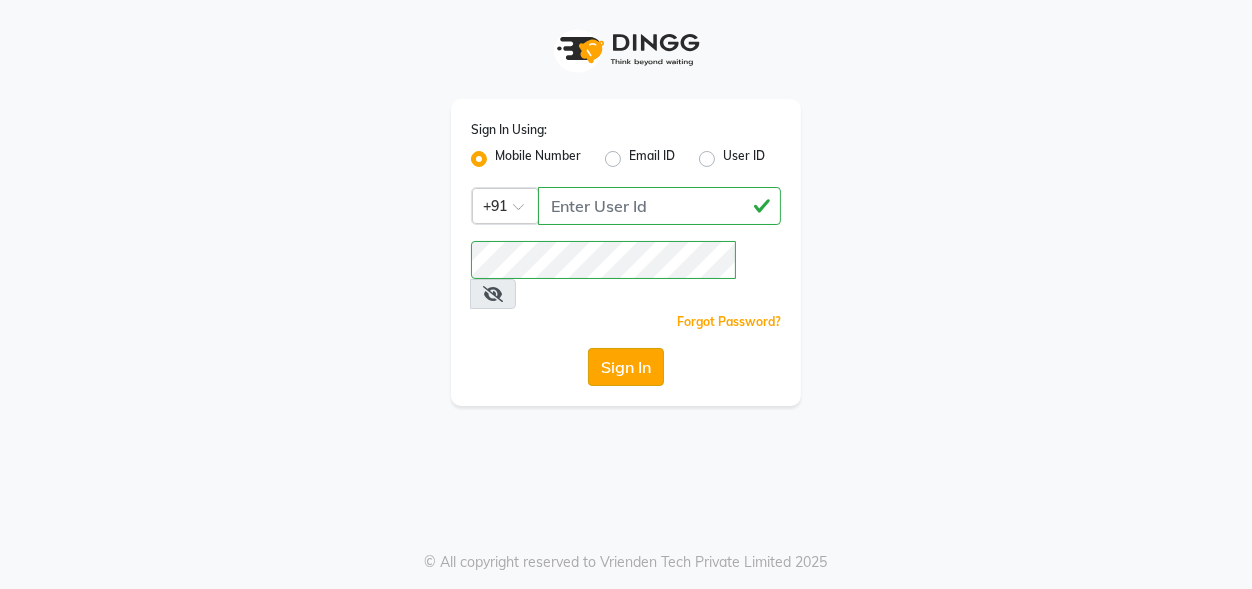 type on "[PHONE]" 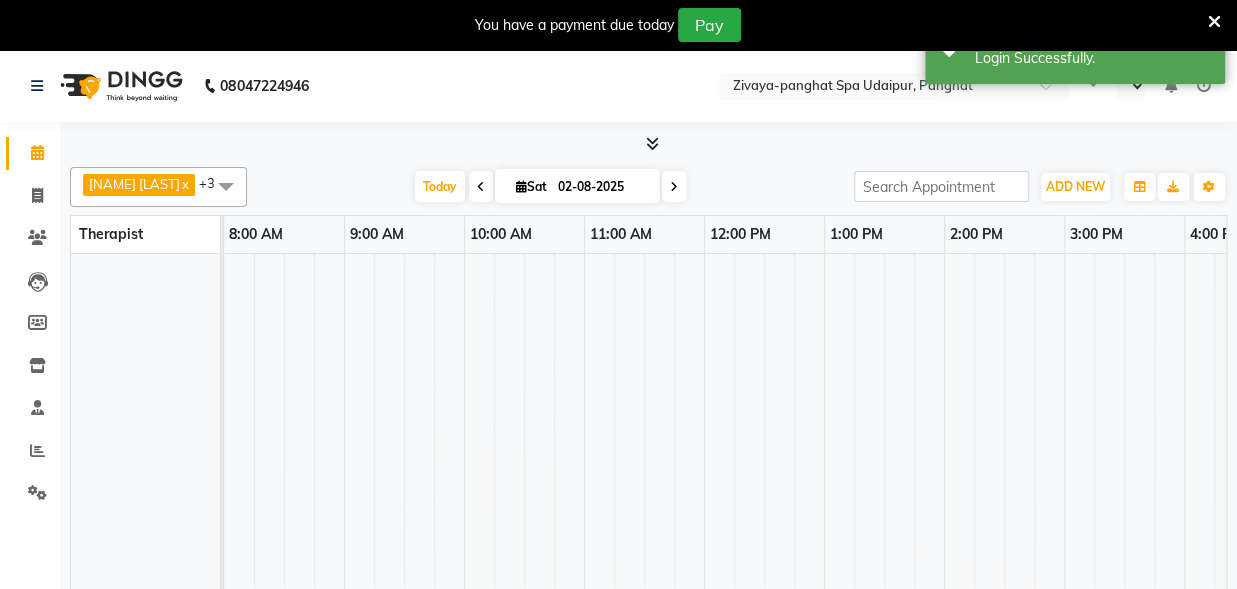 select on "en" 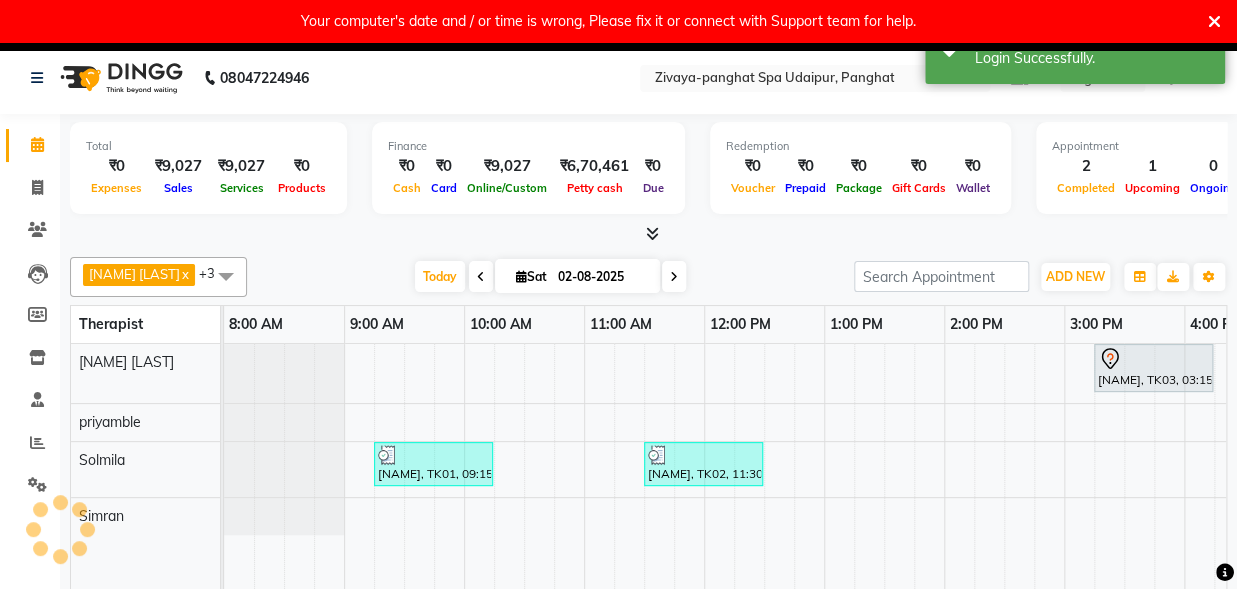 scroll, scrollTop: 0, scrollLeft: 0, axis: both 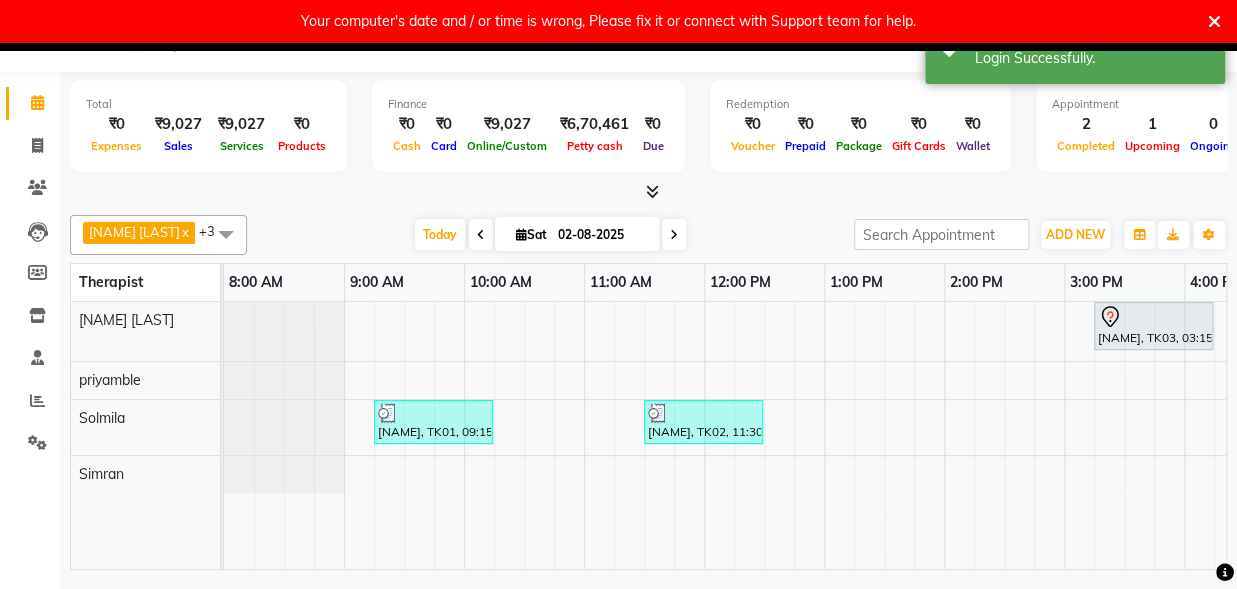 click on "[NAME], TK03, 03:15 PM-04:15 PM, Deep Relaxation - 60 Mins     [NAME], TK01, 09:15 AM-10:15 AM, Deep Relaxation - 60 Mins     [NAME], TK02, 11:30 AM-12:30 PM, Aromatic Comfort Facial - 60 Mins" at bounding box center [725, 436] 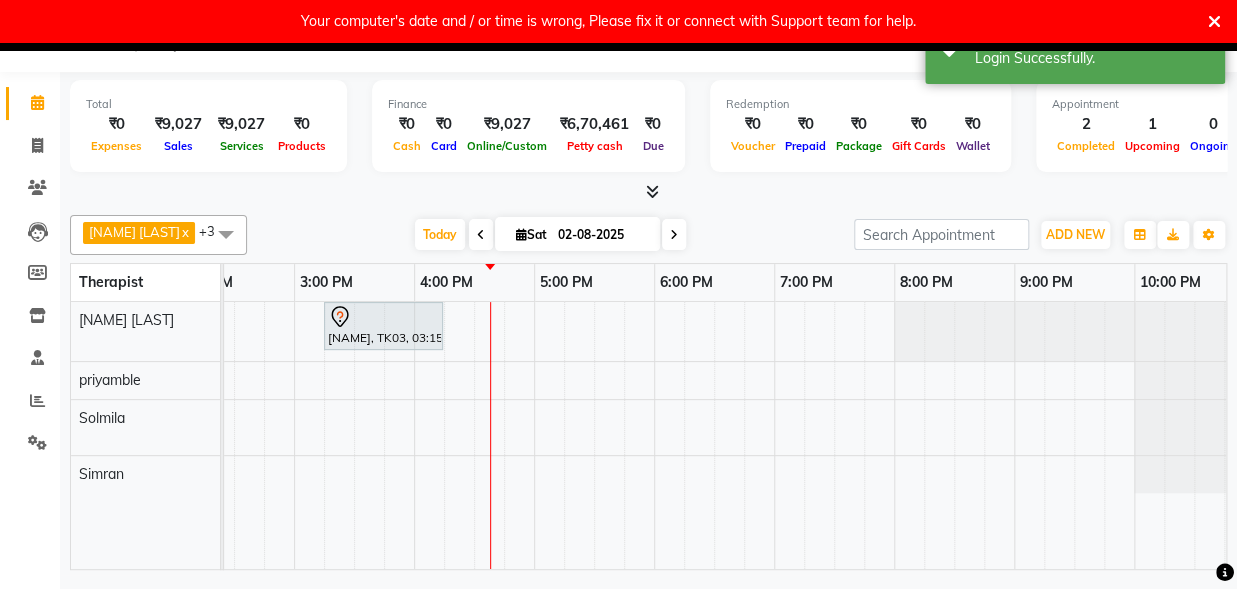 scroll, scrollTop: 0, scrollLeft: 798, axis: horizontal 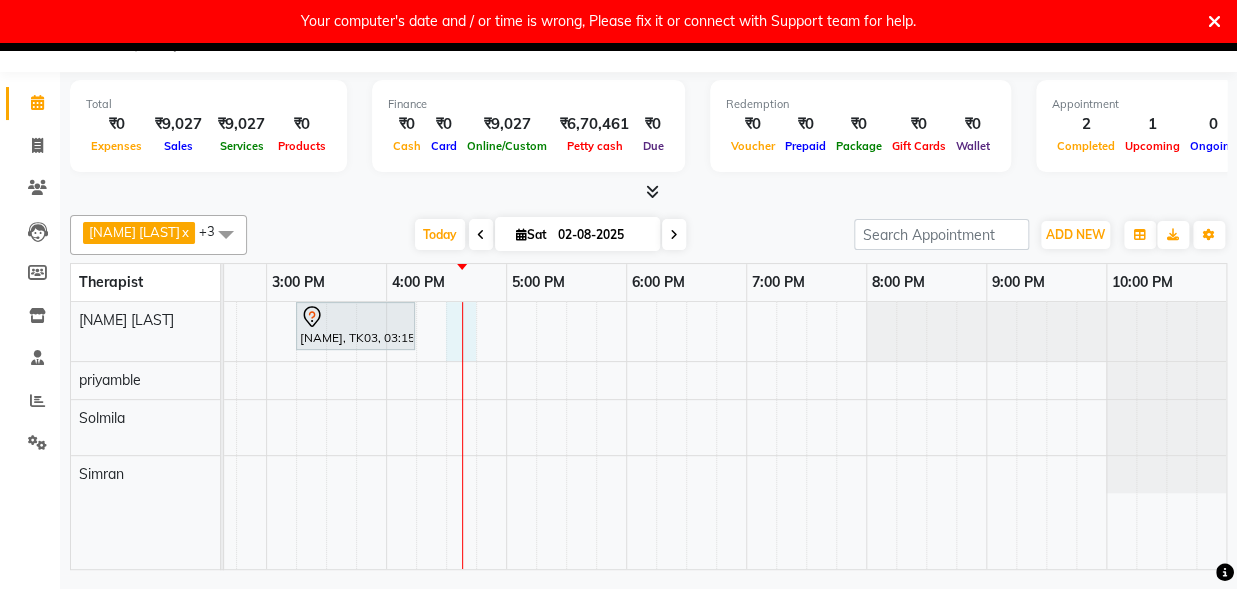 click on "[NAME], TK03, 03:15 PM-04:15 PM, Deep Relaxation - 60 Mins     [NAME], TK01, 09:15 AM-10:15 AM, Deep Relaxation - 60 Mins     [NAME], TK02, 11:30 AM-12:30 PM, Aromatic Comfort Facial - 60 Mins" at bounding box center (326, 435) 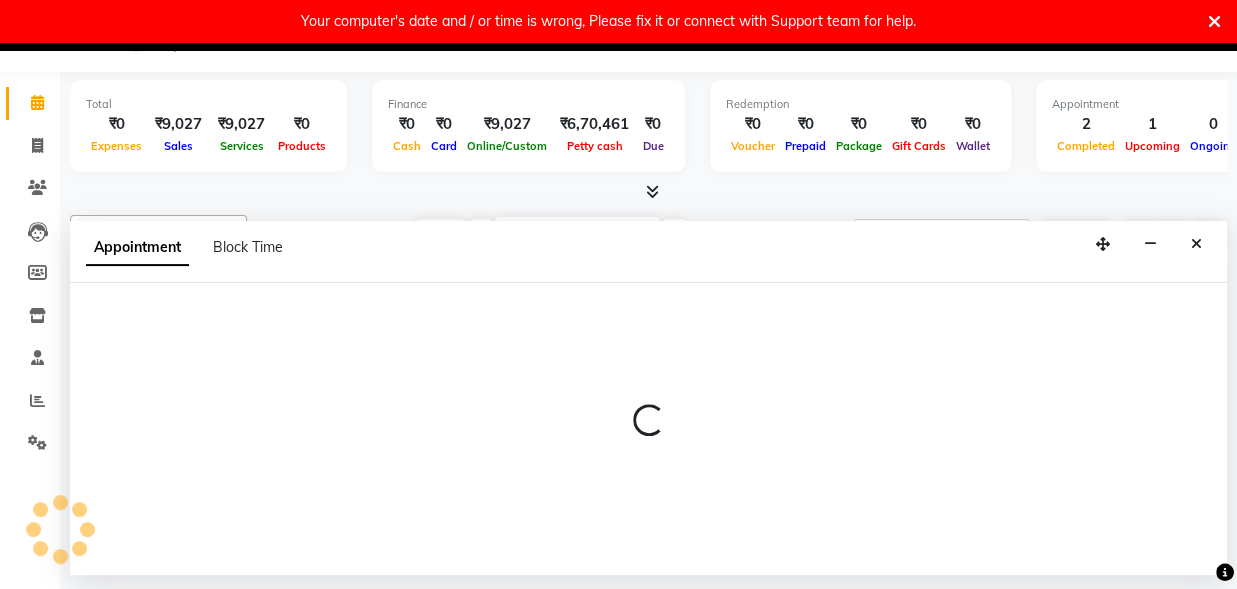 select on "[NUMBER]" 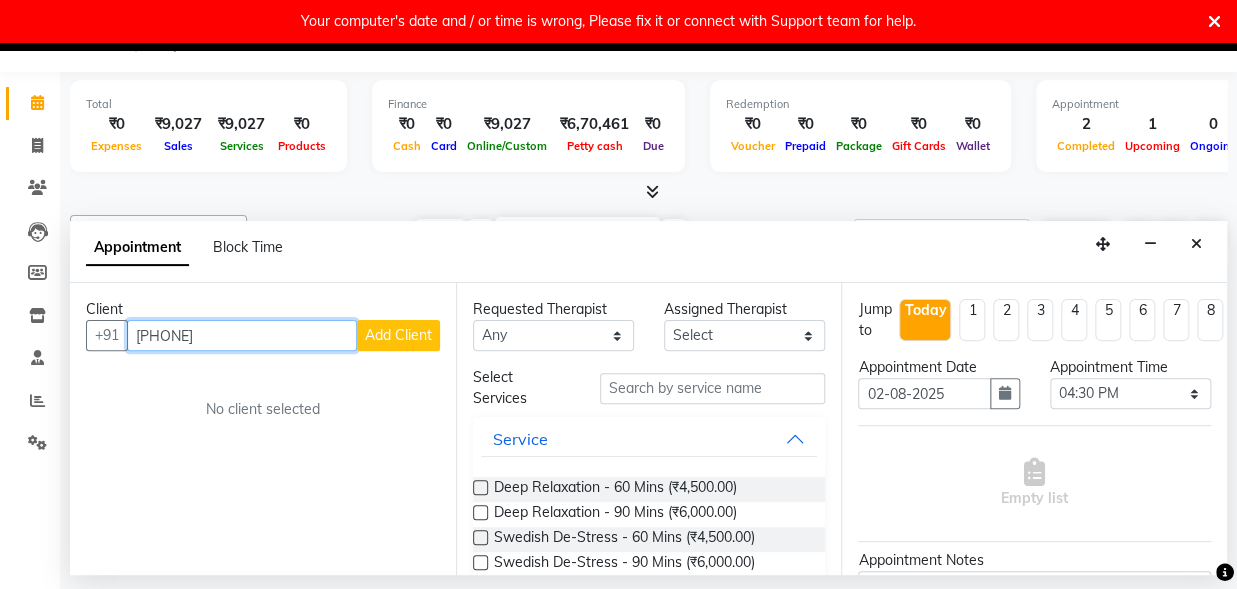 type on "[PHONE]" 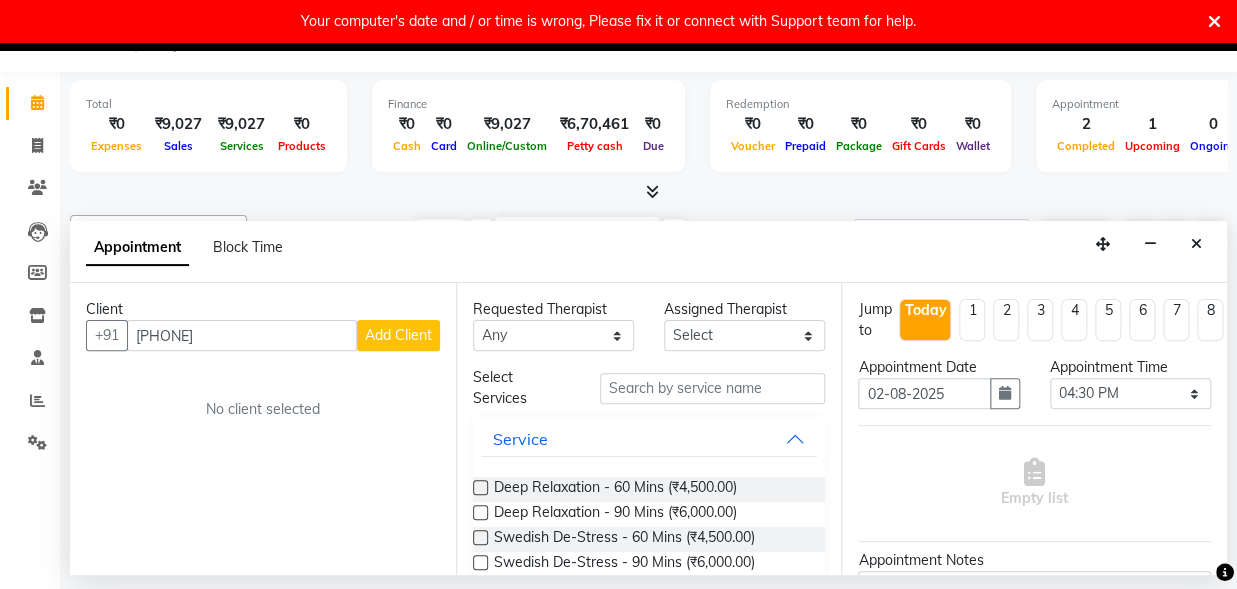 click on "Add Client" at bounding box center (398, 335) 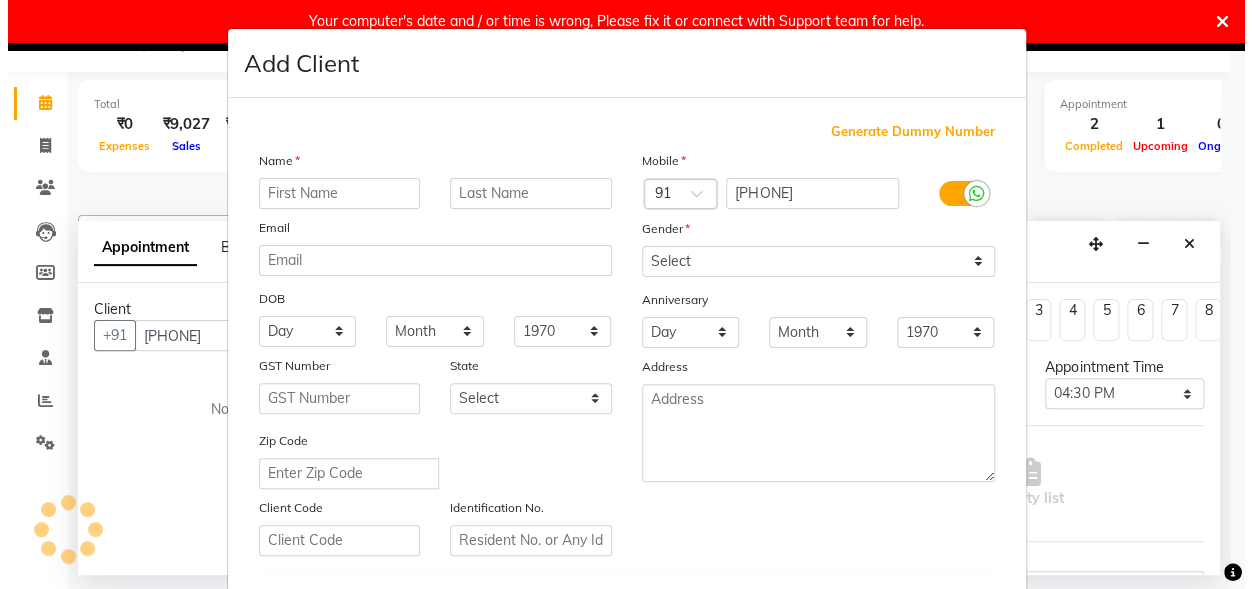 scroll, scrollTop: 0, scrollLeft: 797, axis: horizontal 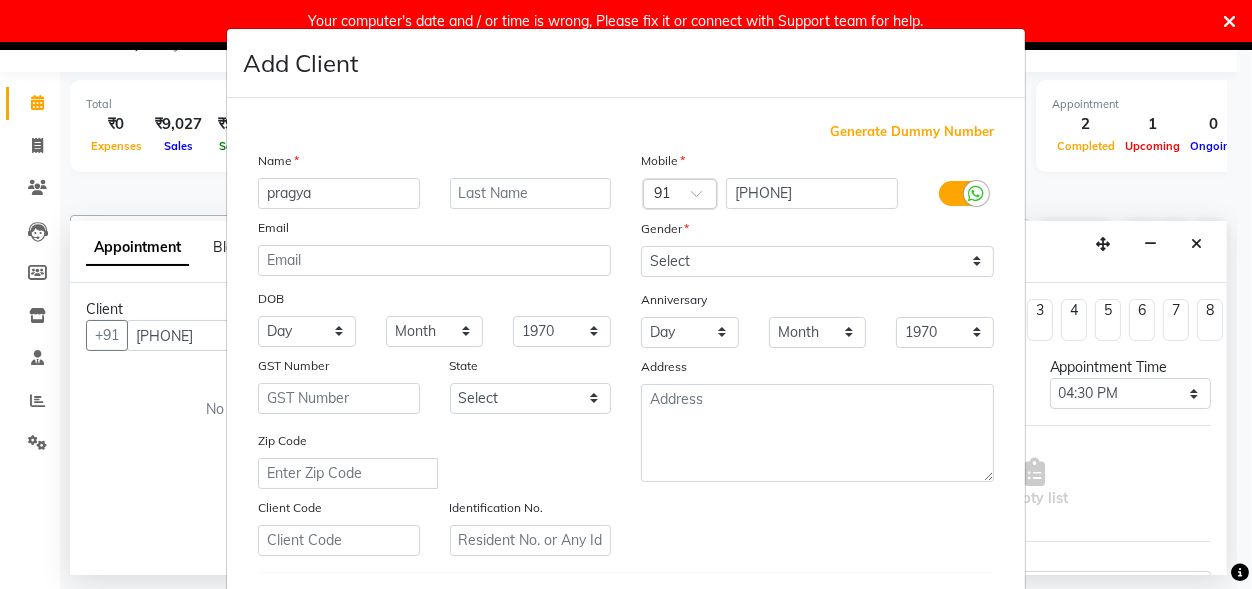 type on "pragya" 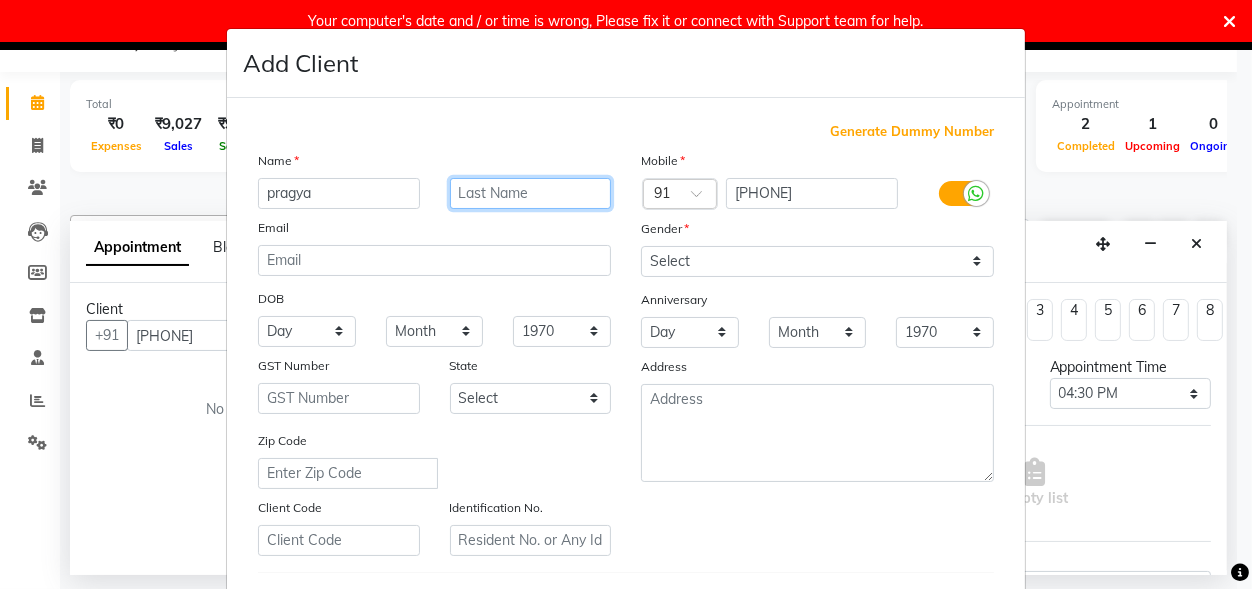 click at bounding box center [531, 193] 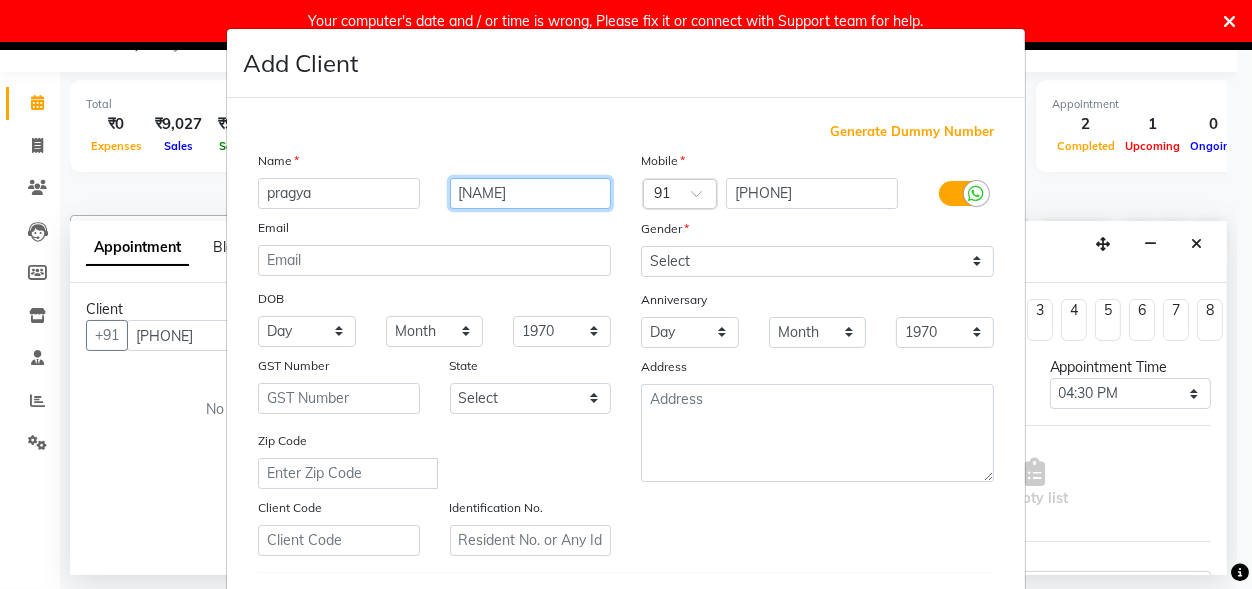 type on "[NAME]" 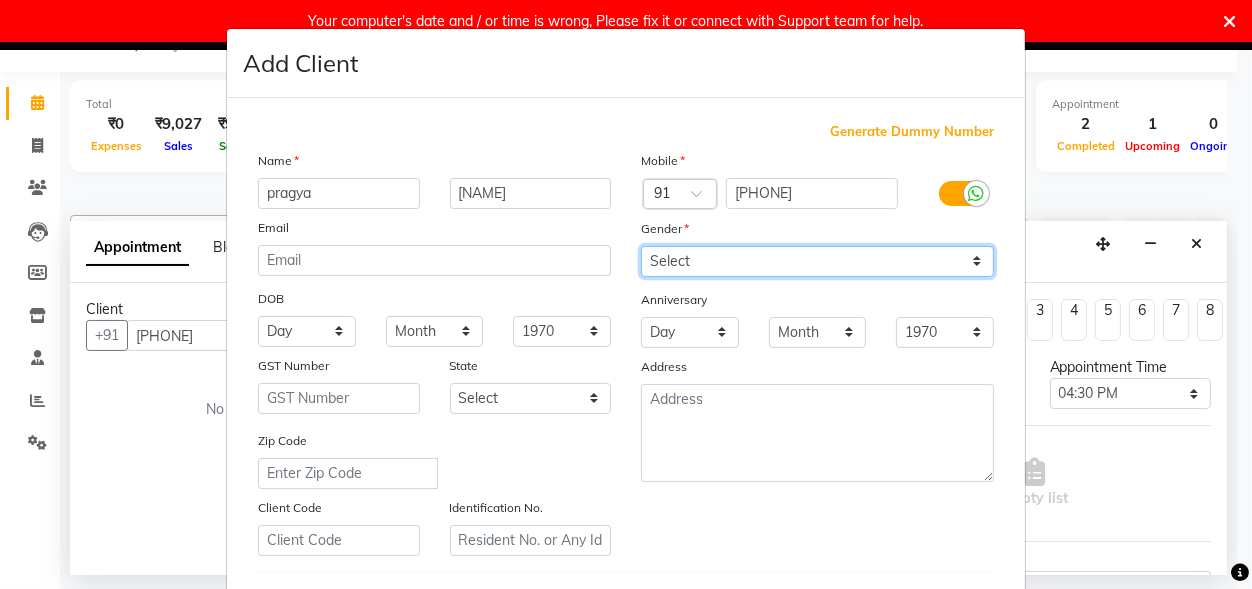 click on "Select Male Female Other Prefer Not To Say" at bounding box center [817, 261] 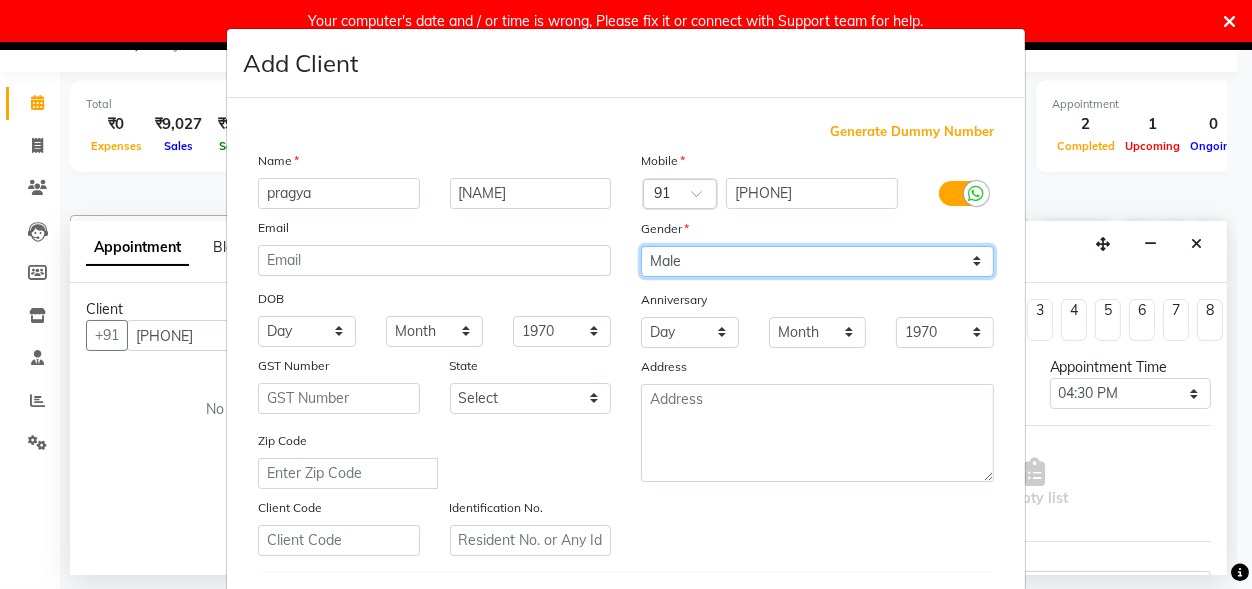 click on "Male" at bounding box center (0, 0) 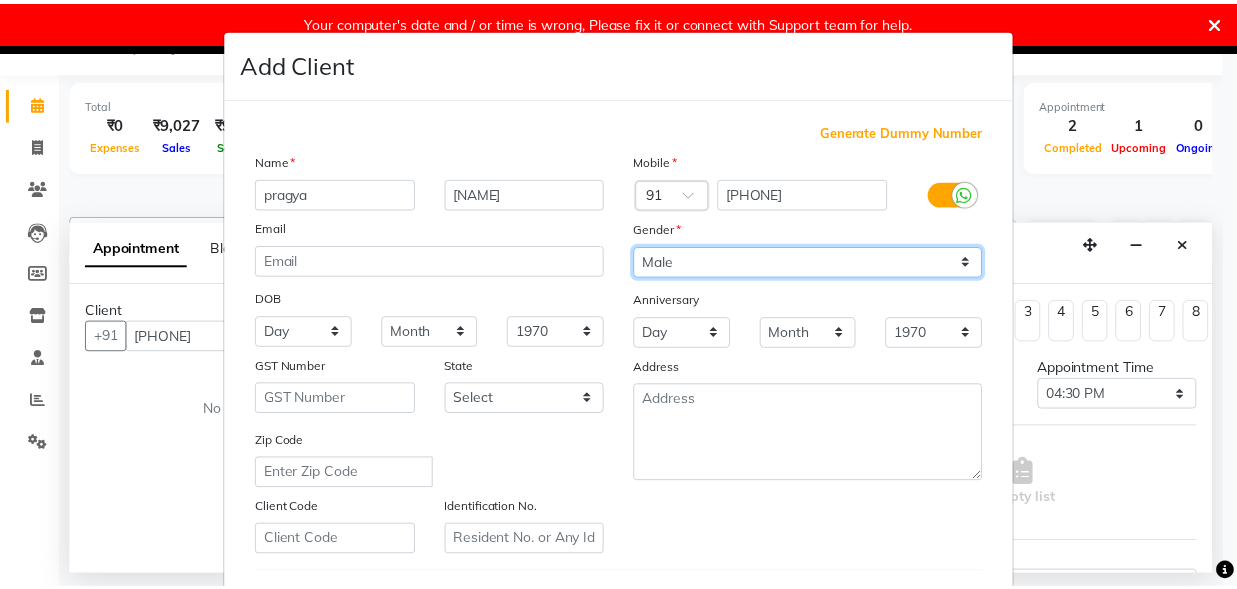 scroll, scrollTop: 313, scrollLeft: 0, axis: vertical 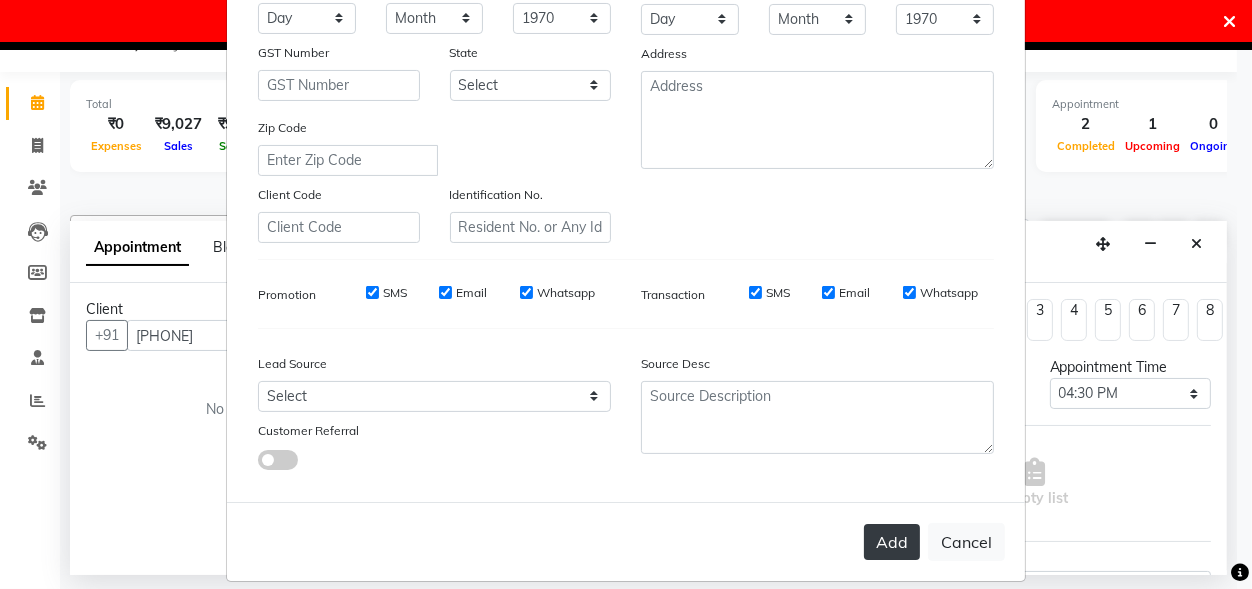 click on "Add" at bounding box center [892, 542] 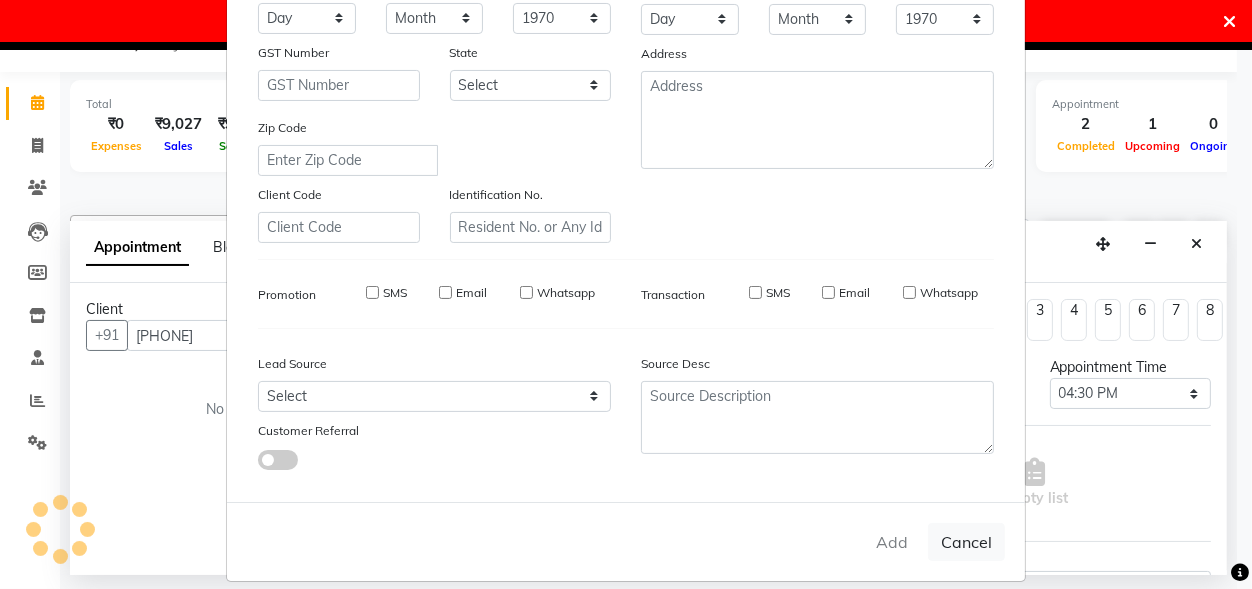 type 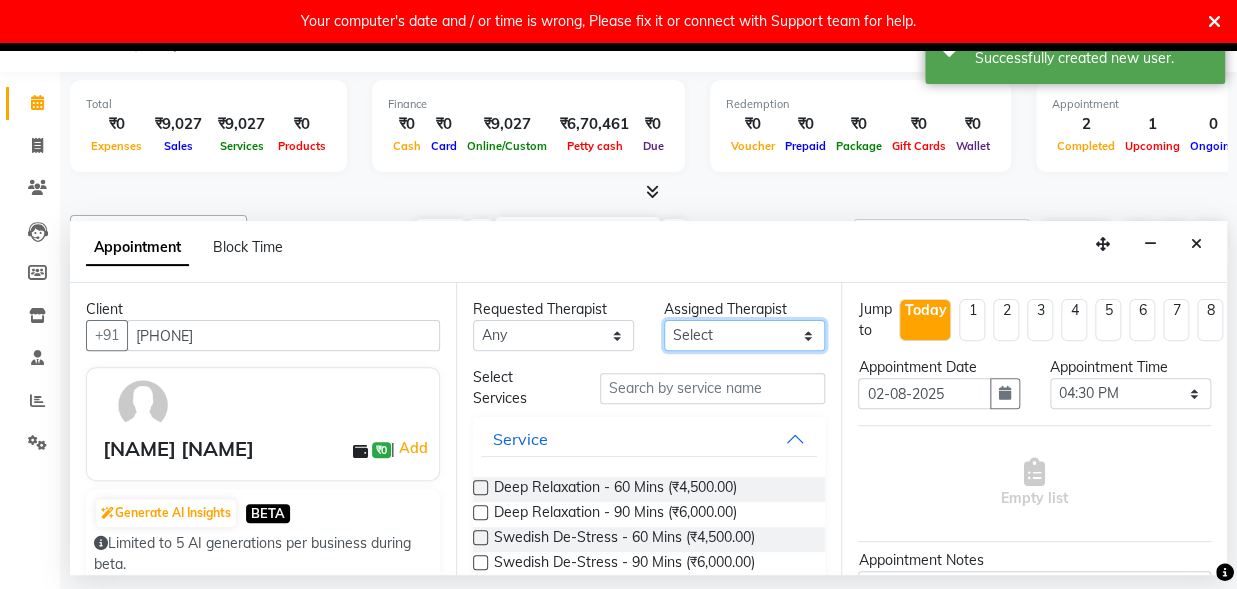 click on "Select [NAME] [NAME] [NAME] [NAME]" at bounding box center (744, 335) 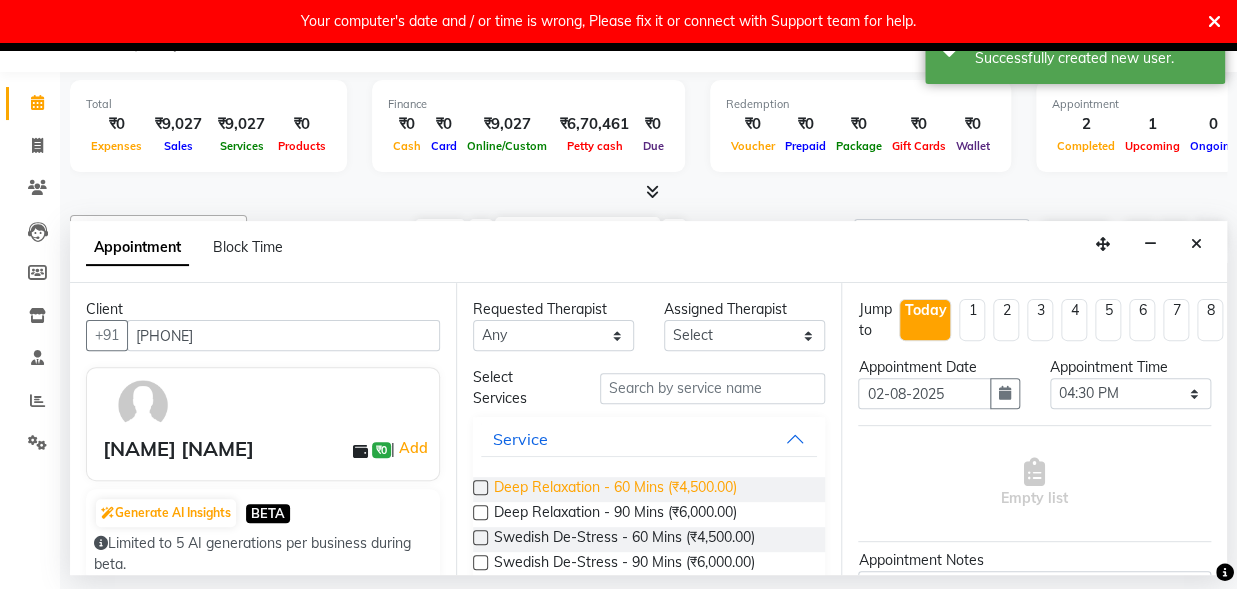click on "Deep Relaxation - 60 Mins (₹4,500.00)" at bounding box center [615, 489] 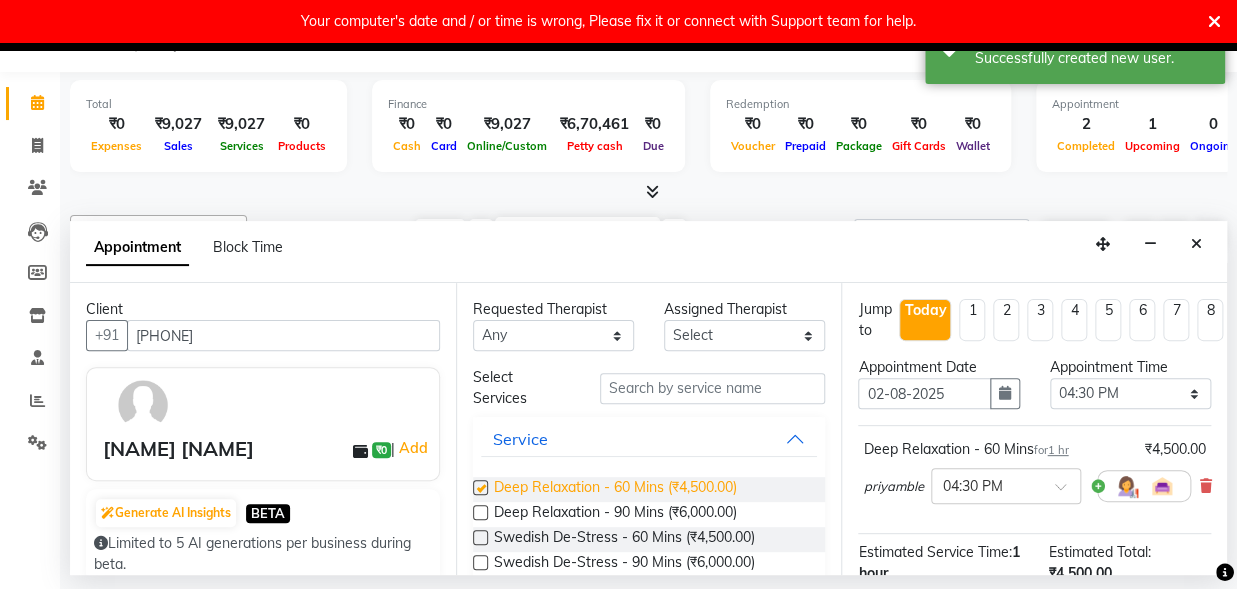 checkbox on "false" 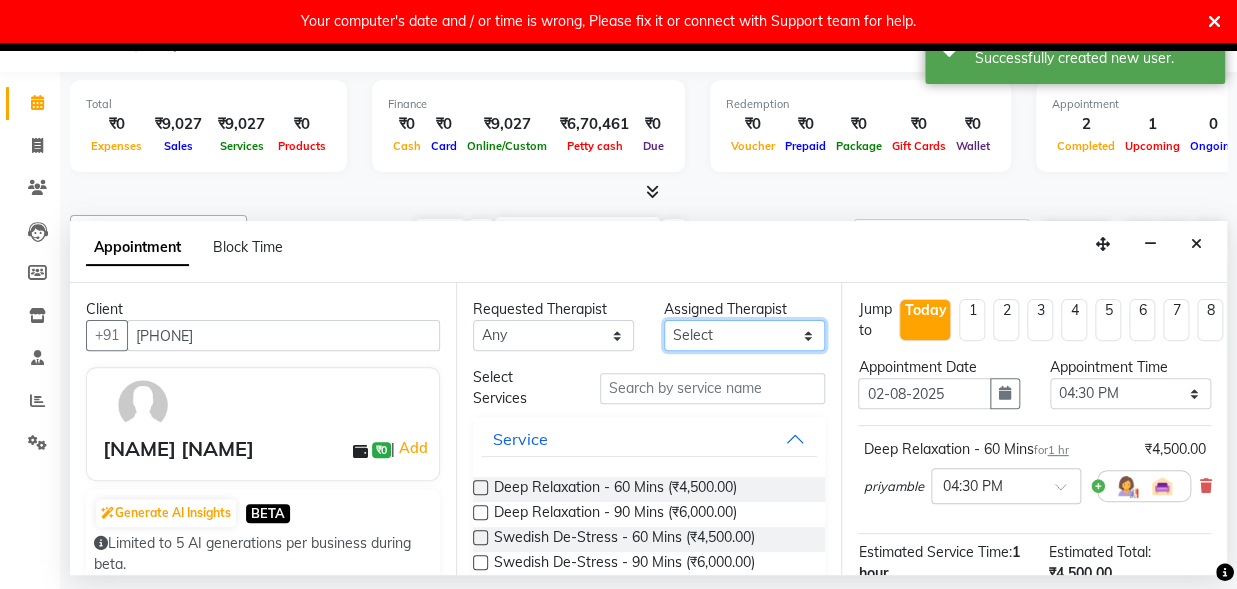 click on "Select [NAME] [NAME] [NAME] [NAME]" at bounding box center [744, 335] 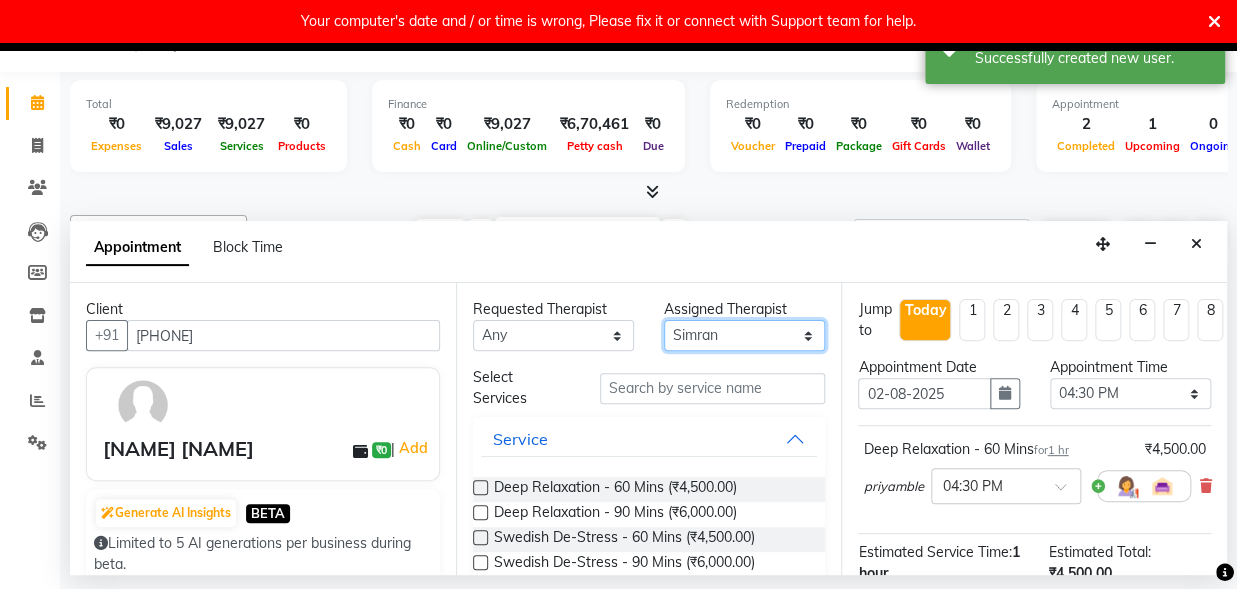 click on "Simran" at bounding box center [0, 0] 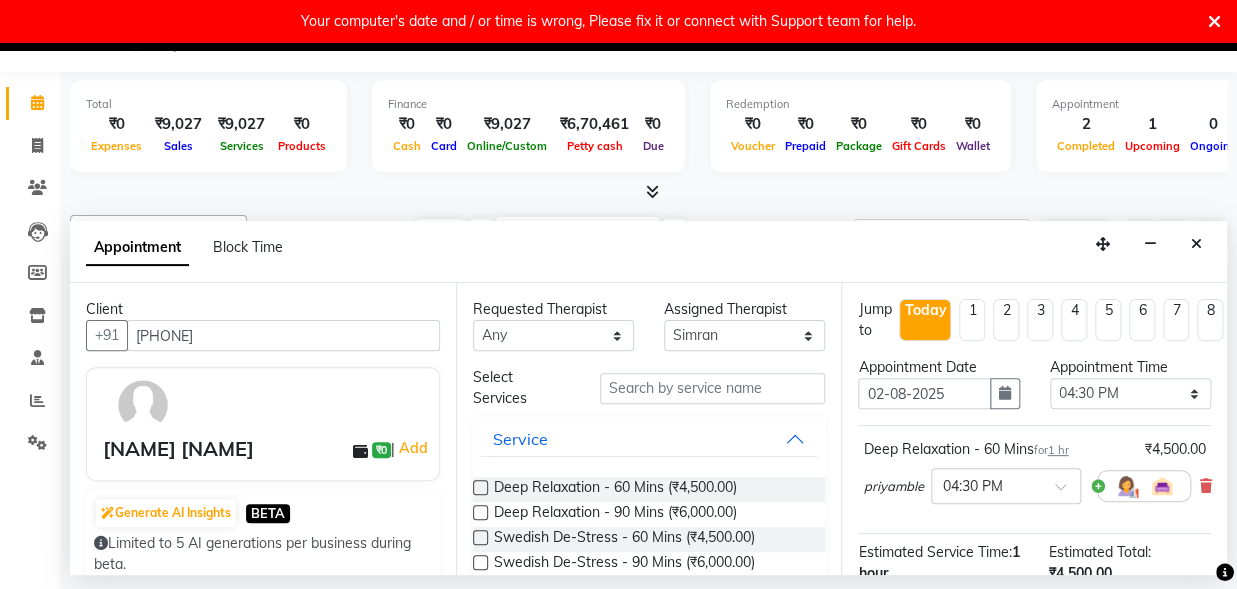 click on "Deep Relaxation - 60 Mins (₹4,500.00)" at bounding box center (649, 489) 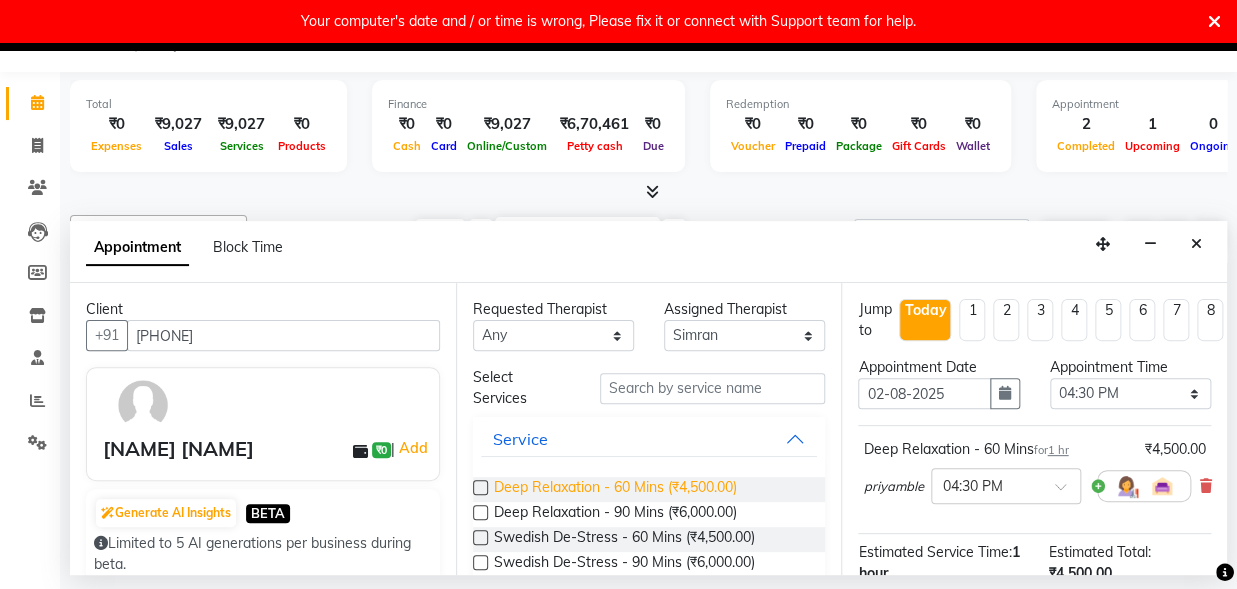 click on "Deep Relaxation - 60 Mins (₹4,500.00)" at bounding box center [615, 489] 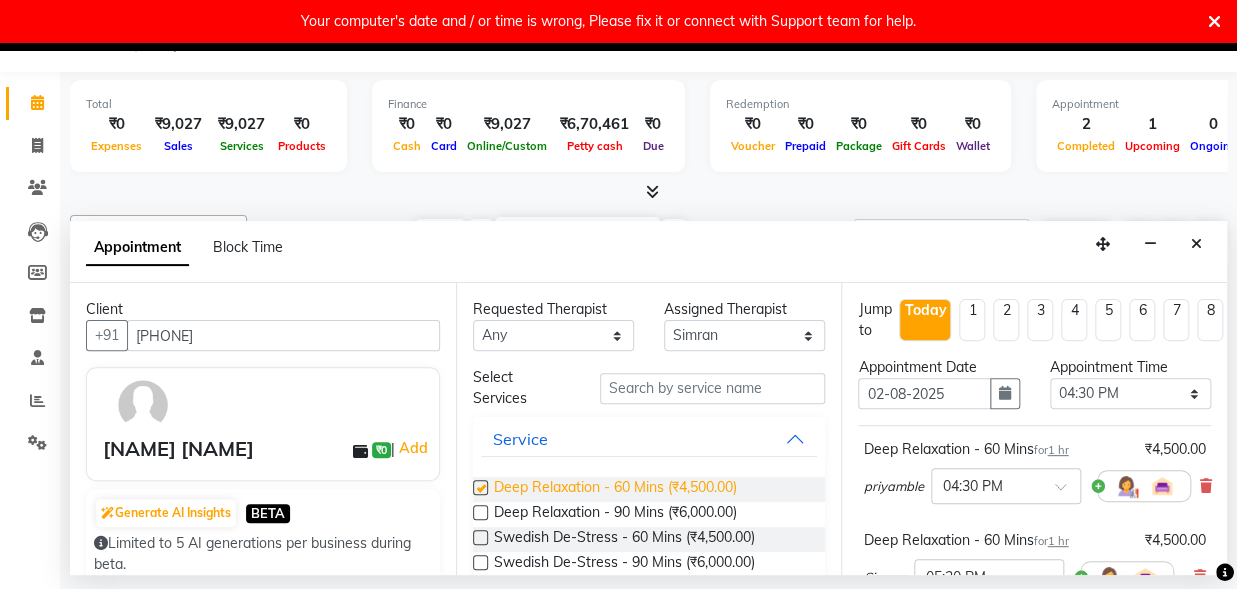 checkbox on "false" 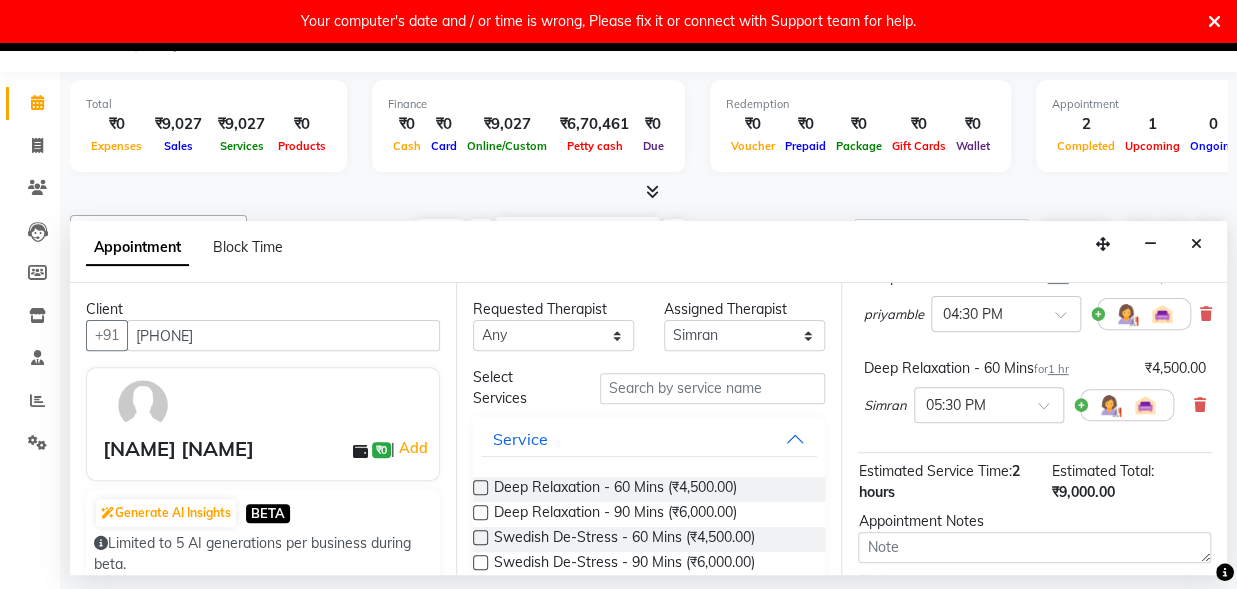 scroll, scrollTop: 209, scrollLeft: 0, axis: vertical 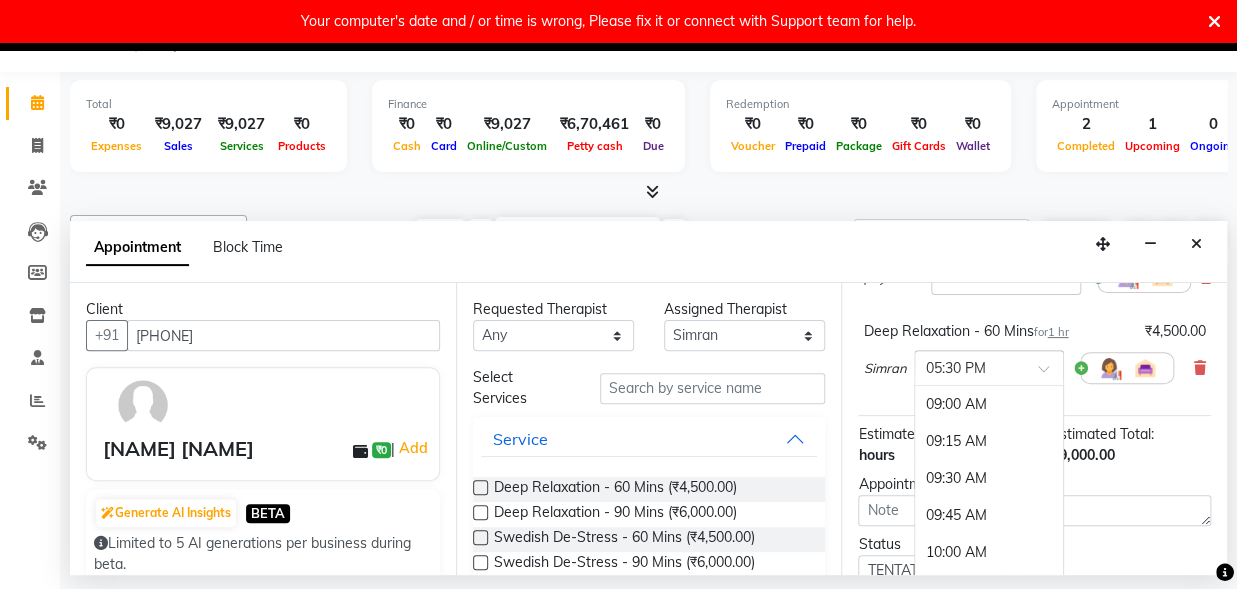 click at bounding box center [1050, 374] 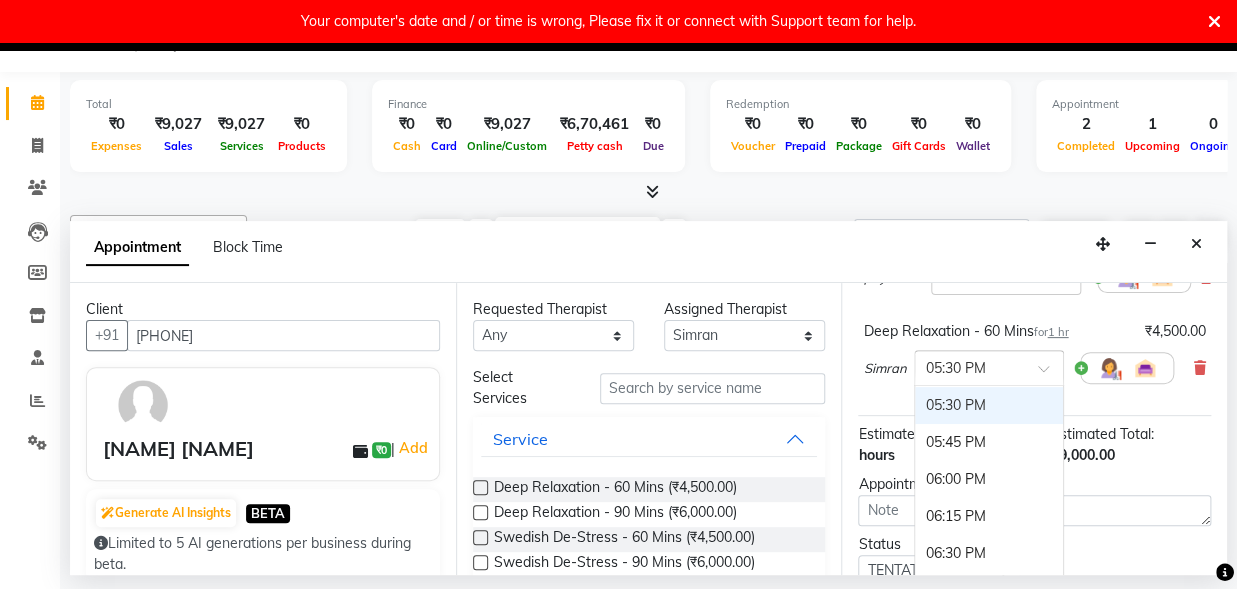 scroll, scrollTop: 1362, scrollLeft: 0, axis: vertical 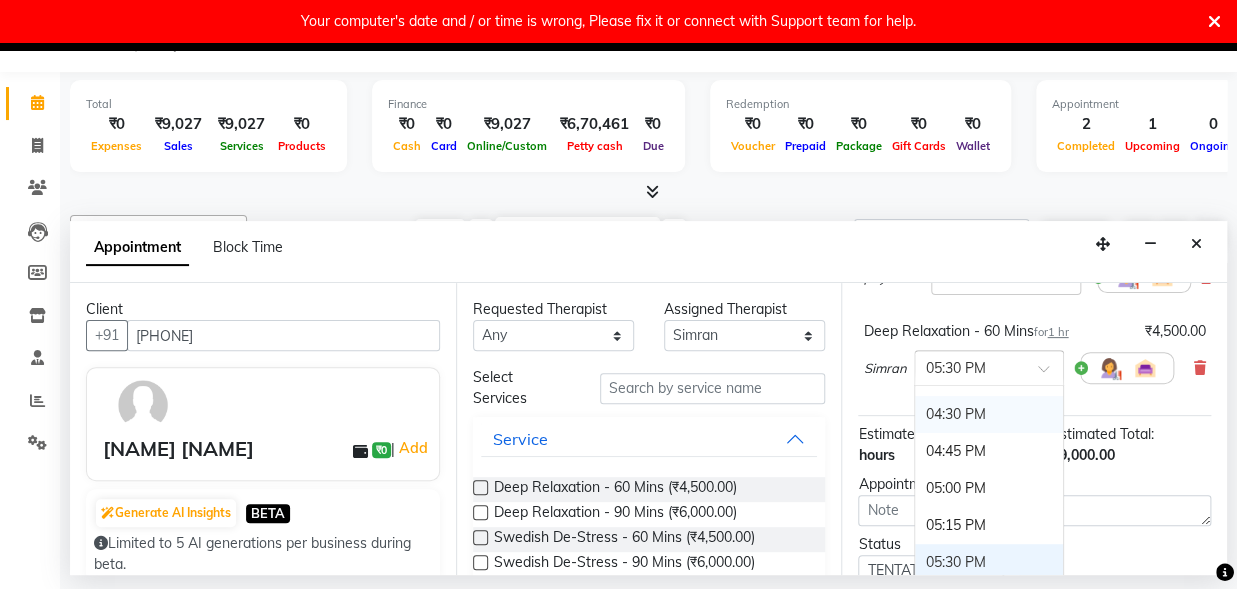 click on "04:30 PM" at bounding box center [989, 414] 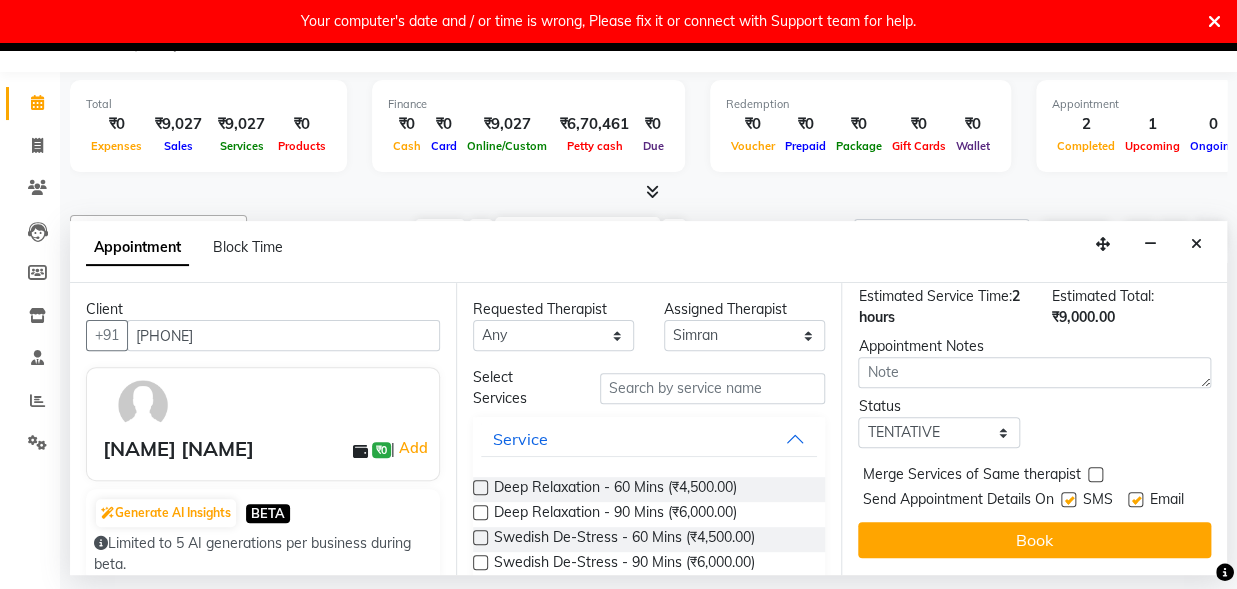 scroll, scrollTop: 399, scrollLeft: 0, axis: vertical 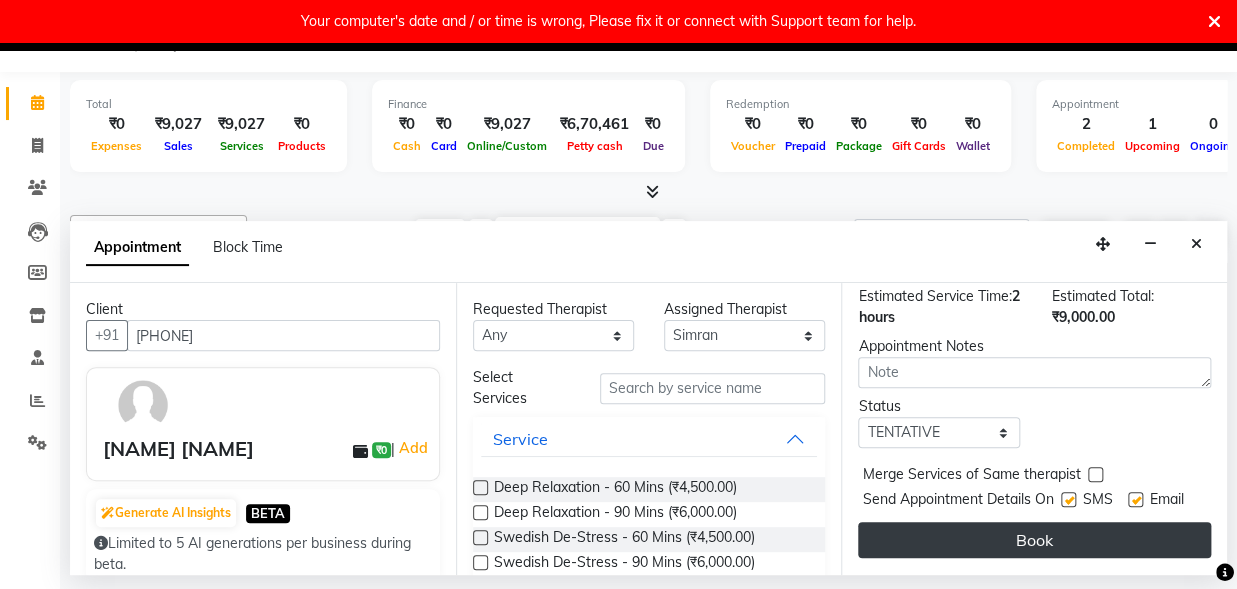 click on "Book" at bounding box center [1034, 540] 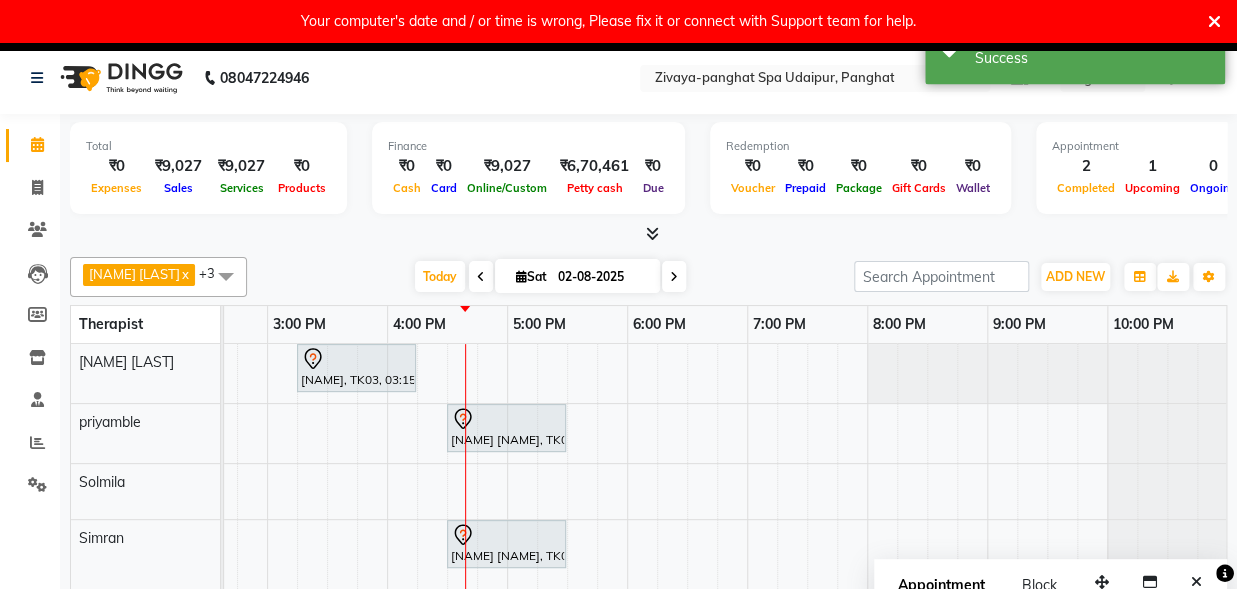 scroll, scrollTop: 0, scrollLeft: 0, axis: both 